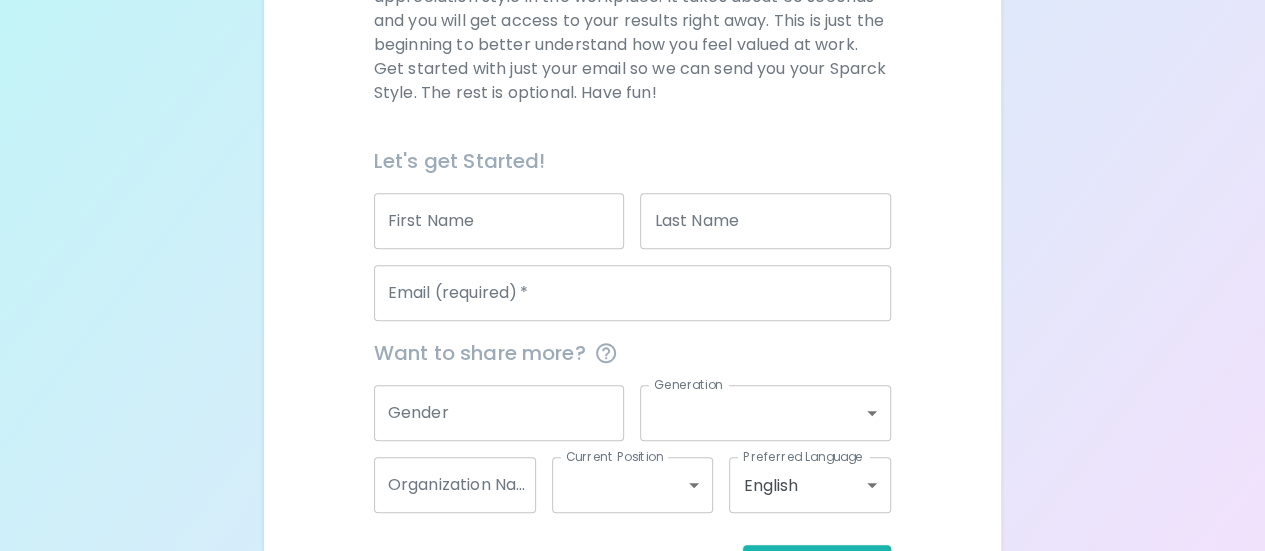 scroll, scrollTop: 339, scrollLeft: 0, axis: vertical 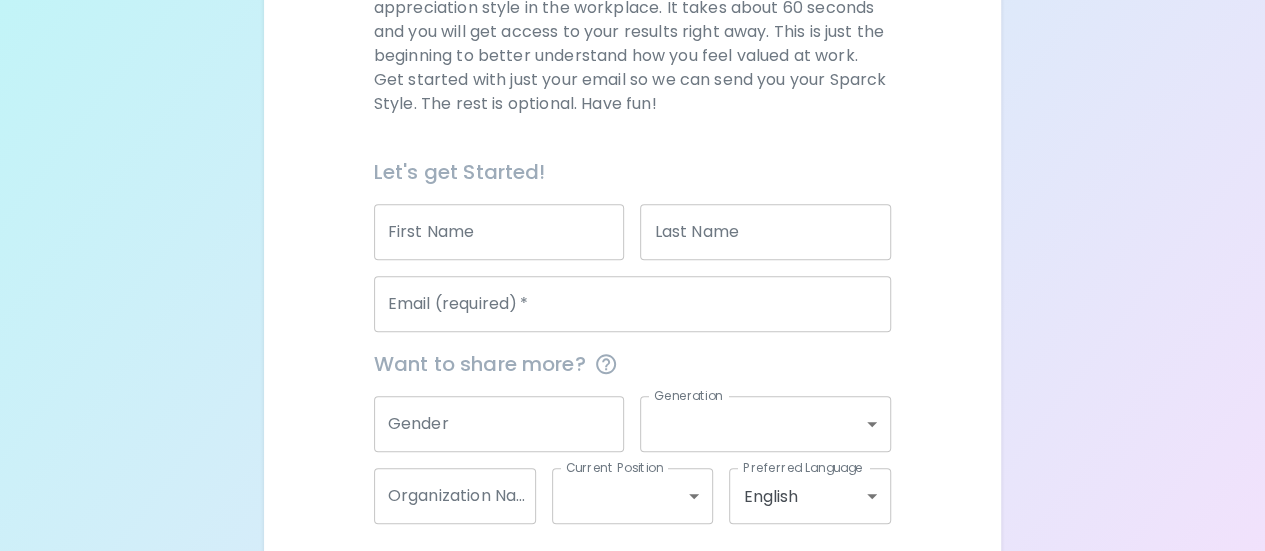 click on "First Name" at bounding box center [499, 232] 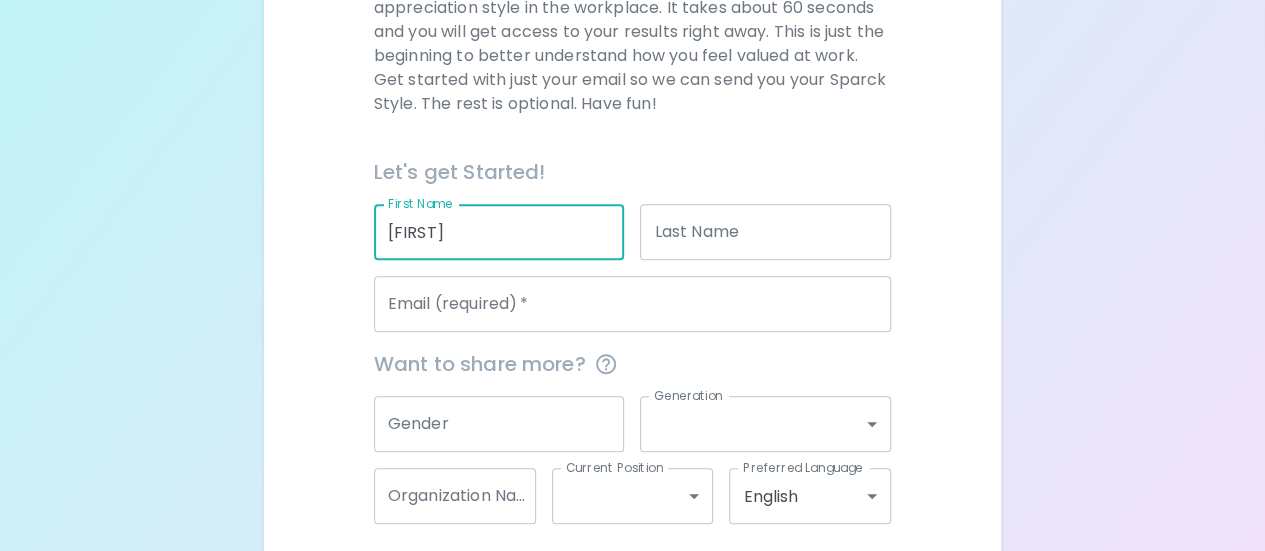 type on "[FIRST]" 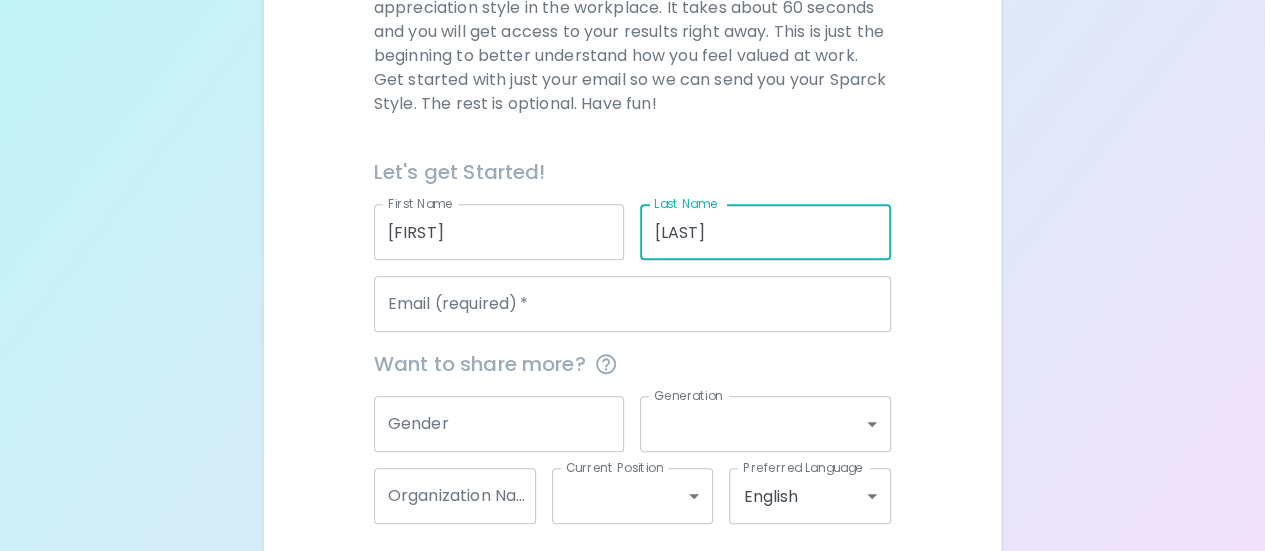 type on "[LAST]" 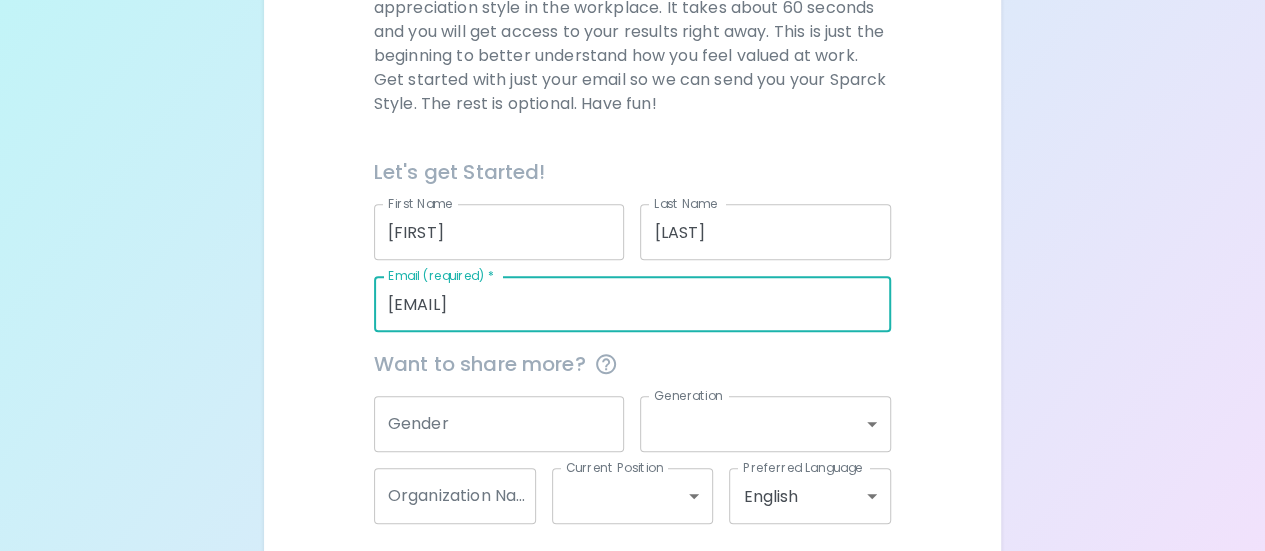 type on "[EMAIL]" 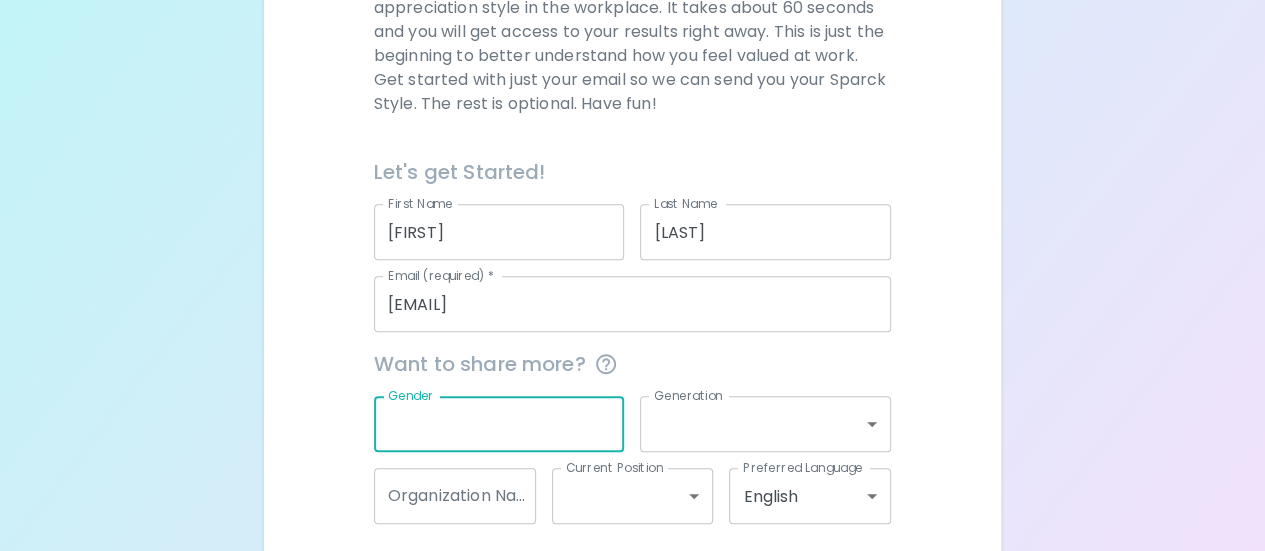 click on "Gender" at bounding box center (499, 424) 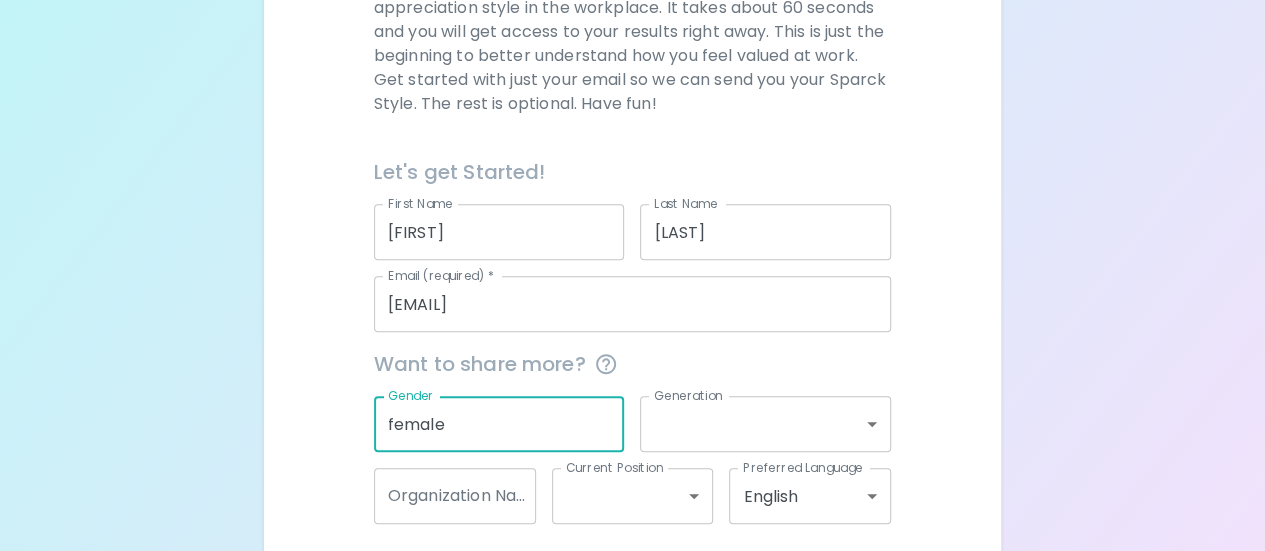 type on "female" 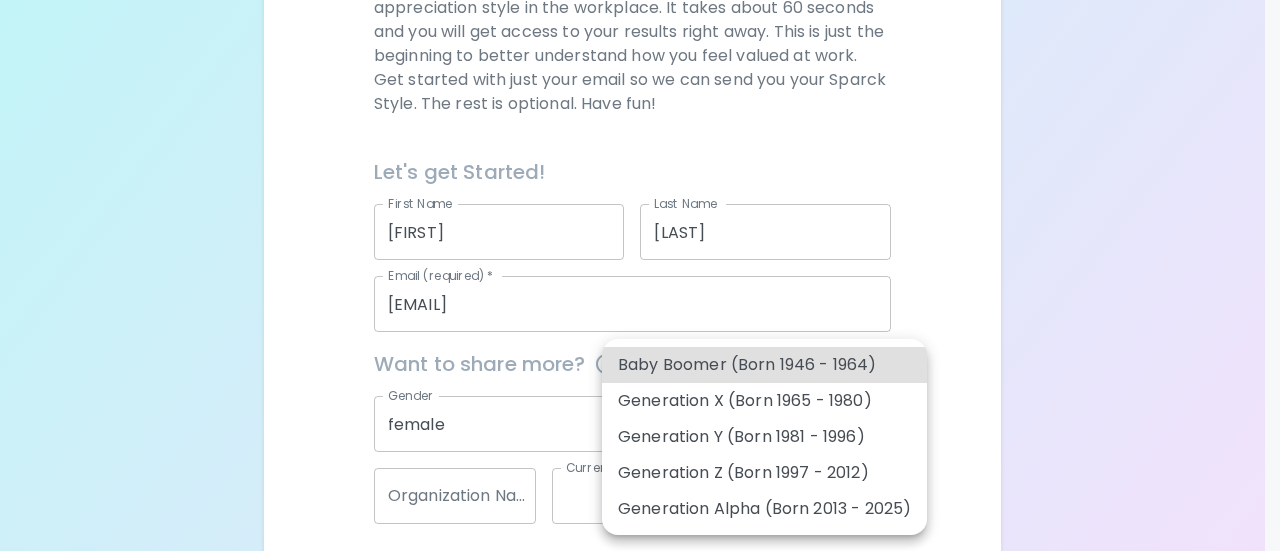 click on "Sparck Appreciation Style Quiz We are so excited to work with you to uncover your primary appreciation style in the workplace. It takes about 60 seconds and you will get access to your results right away. This is just the beginning to better understand how you feel valued at work. Get started with just your email so we can send you your Sparck Style. The rest is optional. Have fun! Let's get Started! First Name [FIRST] First Name Last Name [LAST] Last Name Email (required)   * [EMAIL] Email (required)   * Want to share more? Gender [GENDER] Gender Generation ​ Generation Organization Name Organization Name Current Position ​ Current Position Preferred Language English en Preferred Language Get Started
English Español العربية‏ Português Baby Boomer (Born 1946 - 1964) Generation X (Born 1965 - 1980) Generation Y (Born 1981 - 1996) Generation Z (Born 1997 - 2012) Generation Alpha (Born 2013 - 2025)" at bounding box center (640, 149) 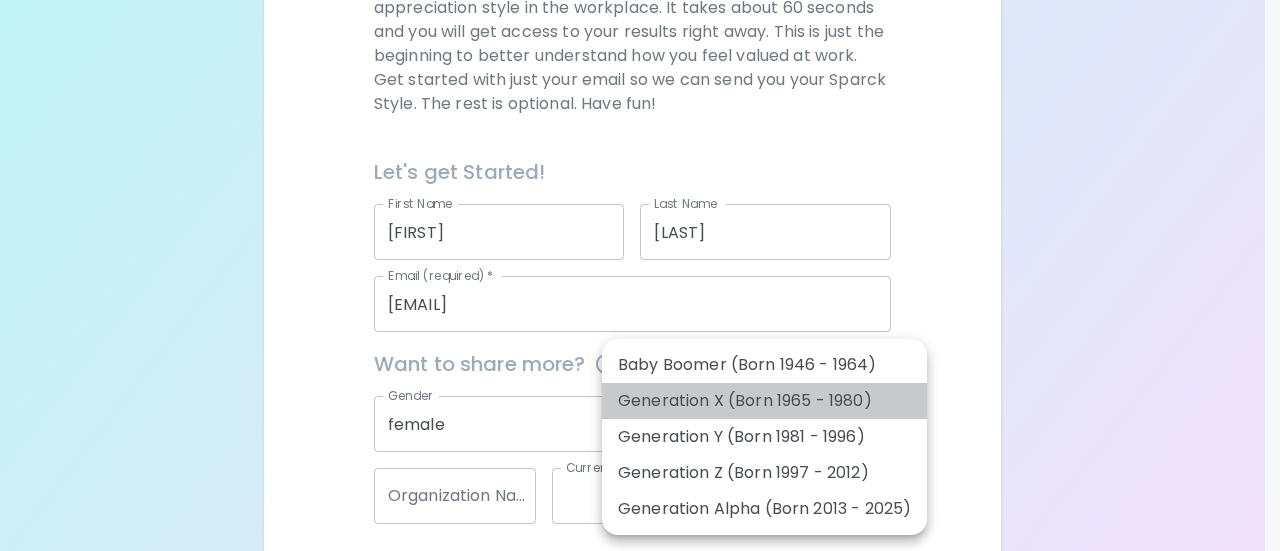 click on "Generation X (Born 1965 - 1980)" at bounding box center [764, 401] 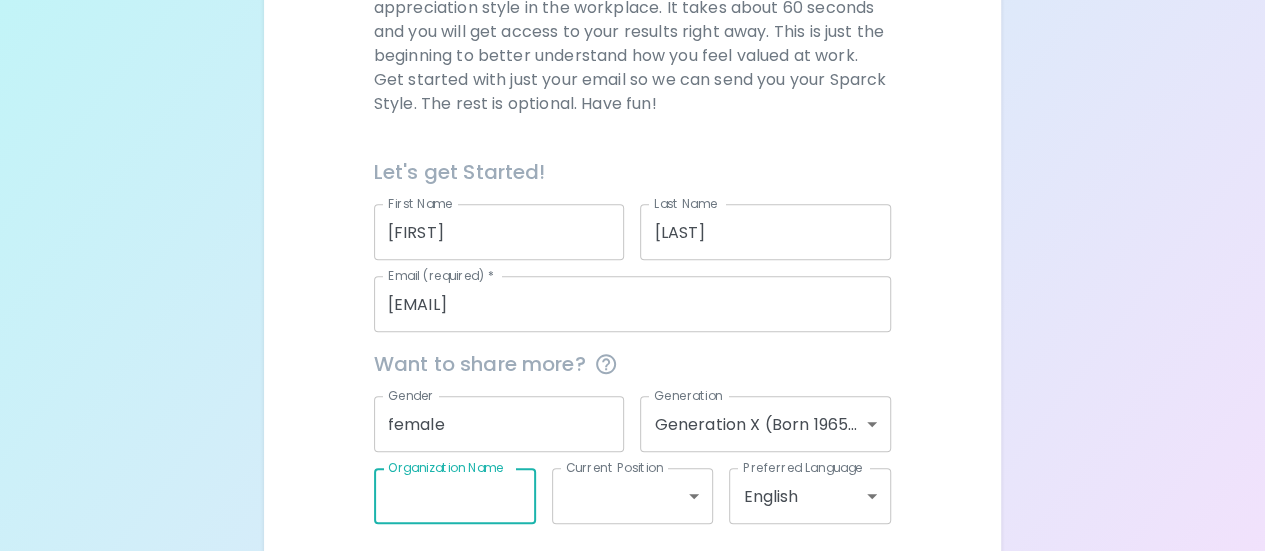 click on "Organization Name" at bounding box center [455, 496] 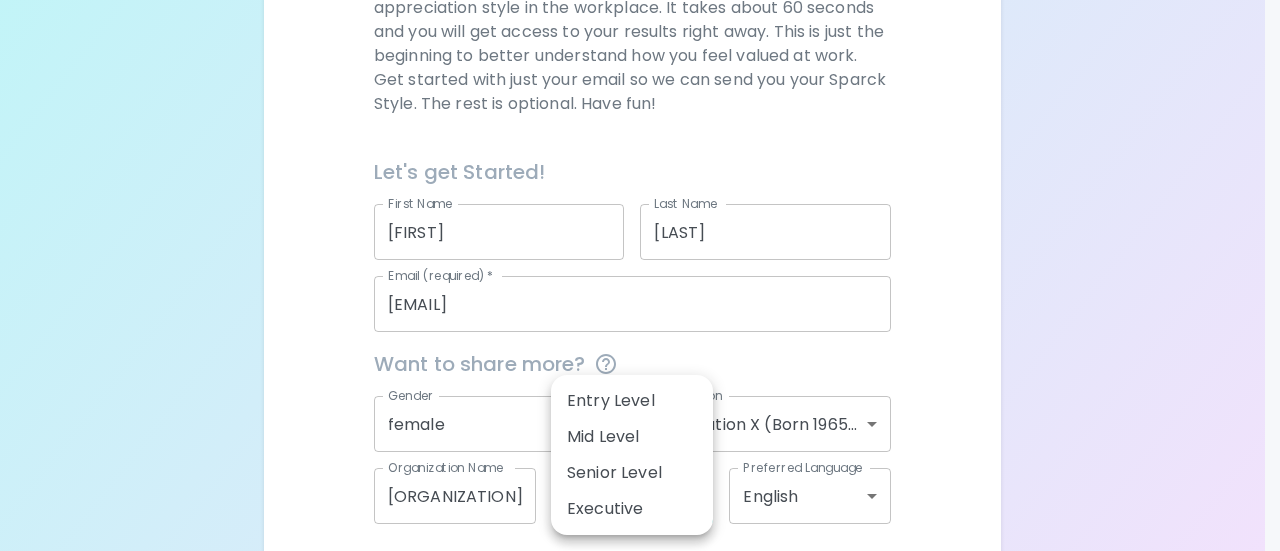 click on "Sparck Appreciation Style Quiz We are so excited to work with you to uncover your primary appreciation style in the workplace. It takes about 60 seconds and you will get access to your results right away. This is just the beginning to better understand how you feel valued at work. Get started with just your email so we can send you your Sparck Style. The rest is optional. Have fun! Let's get Started! First Name [FIRST] First Name Last Name [LAST] Last Name Email (required)   * [EMAIL] Email (required)   * Want to share more? Gender [GENDER] Gender Generation Generation X (Born 1965 - 1980) generation_x Generation Organization Name [ORGANIZATION] Organization Name Current Position ​ Current Position Preferred Language English en Preferred Language Get Started
English Español العربية‏ Português Entry Level Mid Level Senior Level Executive" at bounding box center [640, 149] 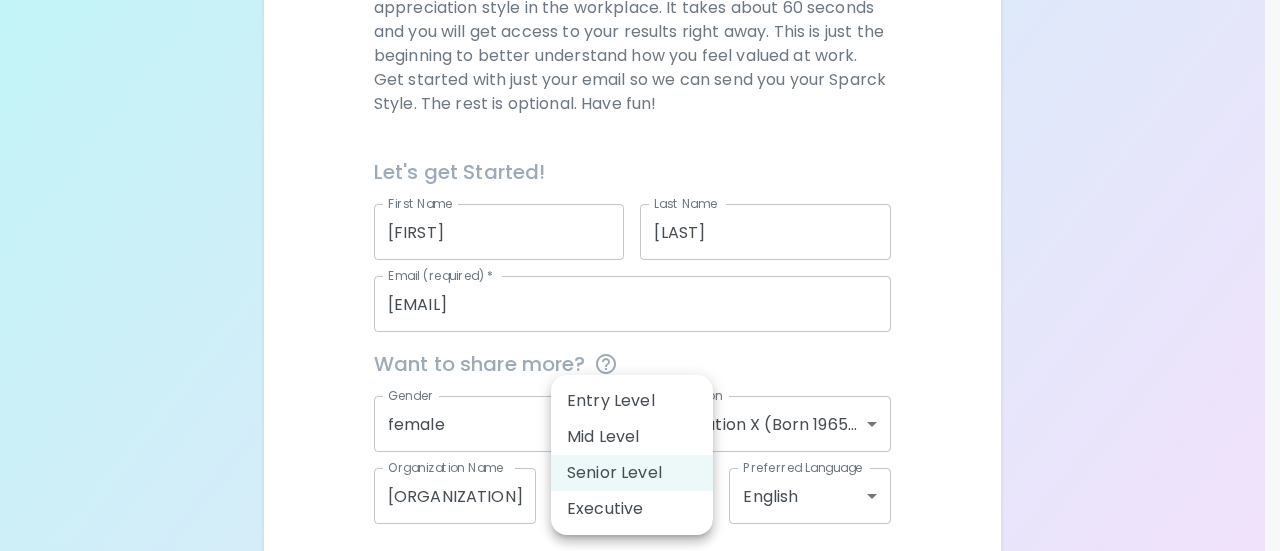 click on "Sparck Appreciation Style Quiz We are so excited to work with you to uncover your primary appreciation style in the workplace. It takes about 60 seconds and you will get access to your results right away. This is just the beginning to better understand how you feel valued at work. Get started with just your email so we can send you your Sparck Style. The rest is optional. Have fun! Let's get Started! First Name [FIRST] First Name Last Name [LAST] Last Name Email (required)   * [EMAIL] Email (required)   * Want to share more? Gender [GENDER] Gender Generation Generation X (Born 1965 - 1980) generation_x Generation Organization Name [ORGANIZATION] Organization Name Current Position Senior Level senior_level Current Position Preferred Language English en Preferred Language Get Started
English Español العربية‏ Português Entry Level Mid Level Senior Level Executive" at bounding box center (640, 149) 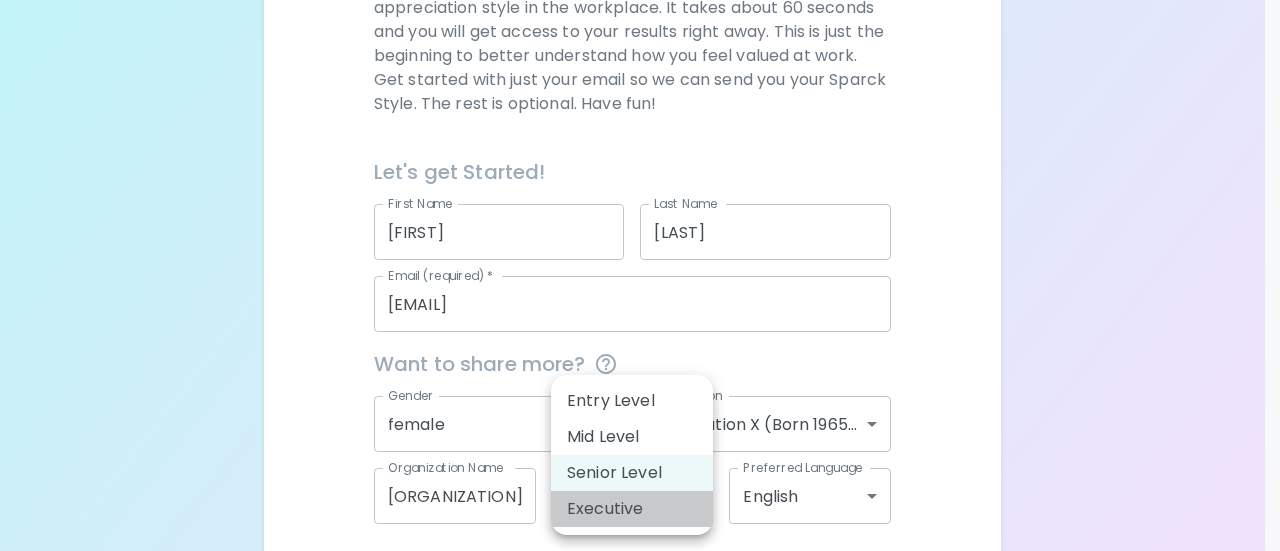 click on "Executive" at bounding box center (632, 509) 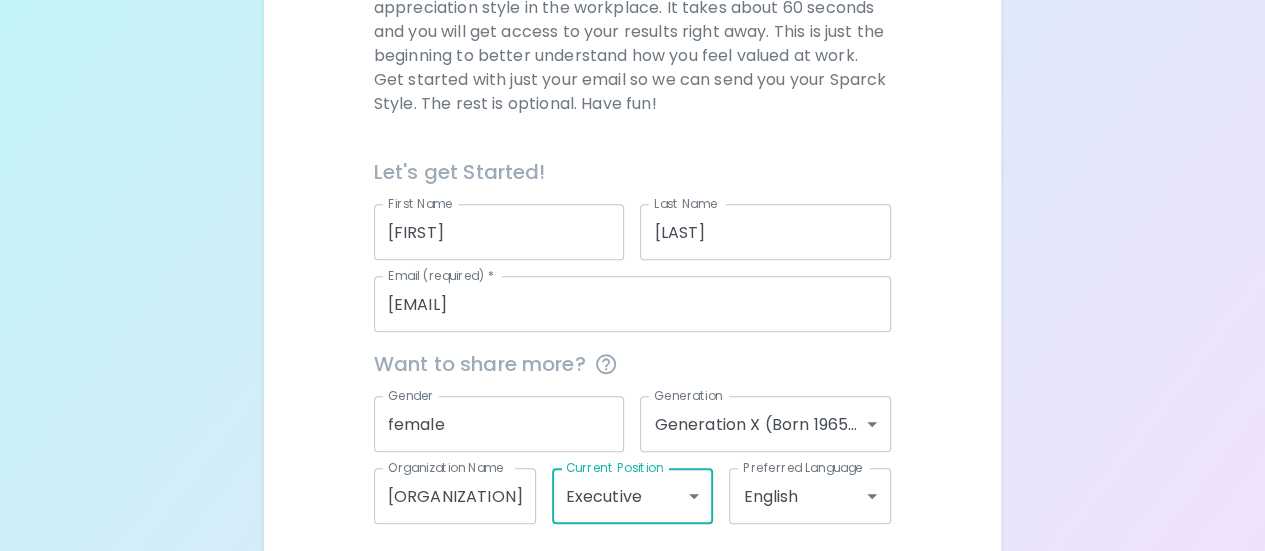 scroll, scrollTop: 425, scrollLeft: 0, axis: vertical 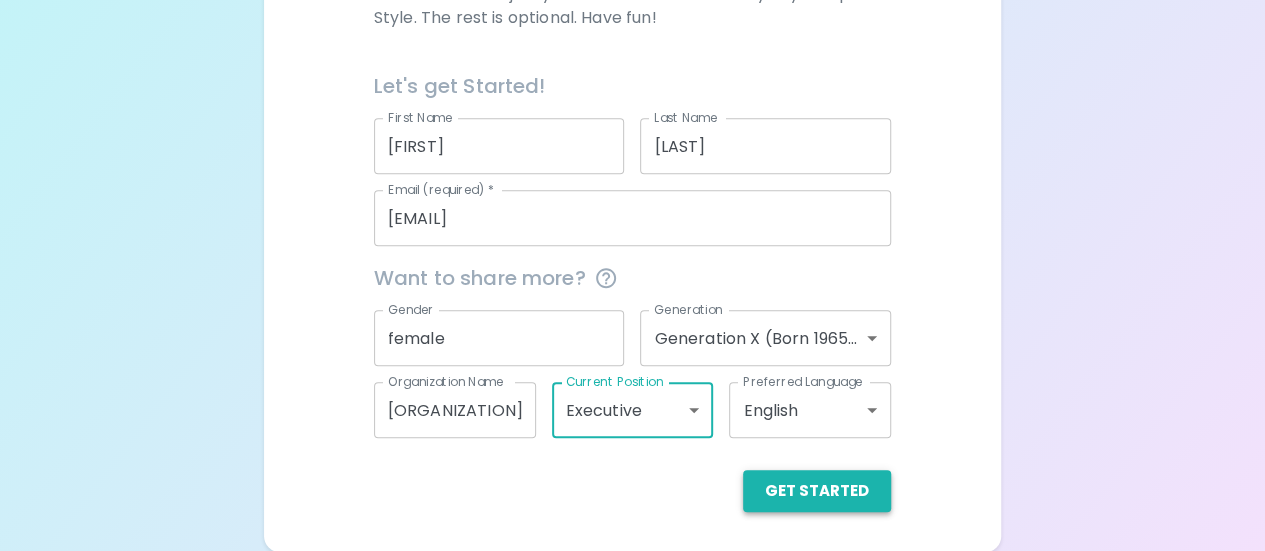 click on "Get Started" at bounding box center (817, 491) 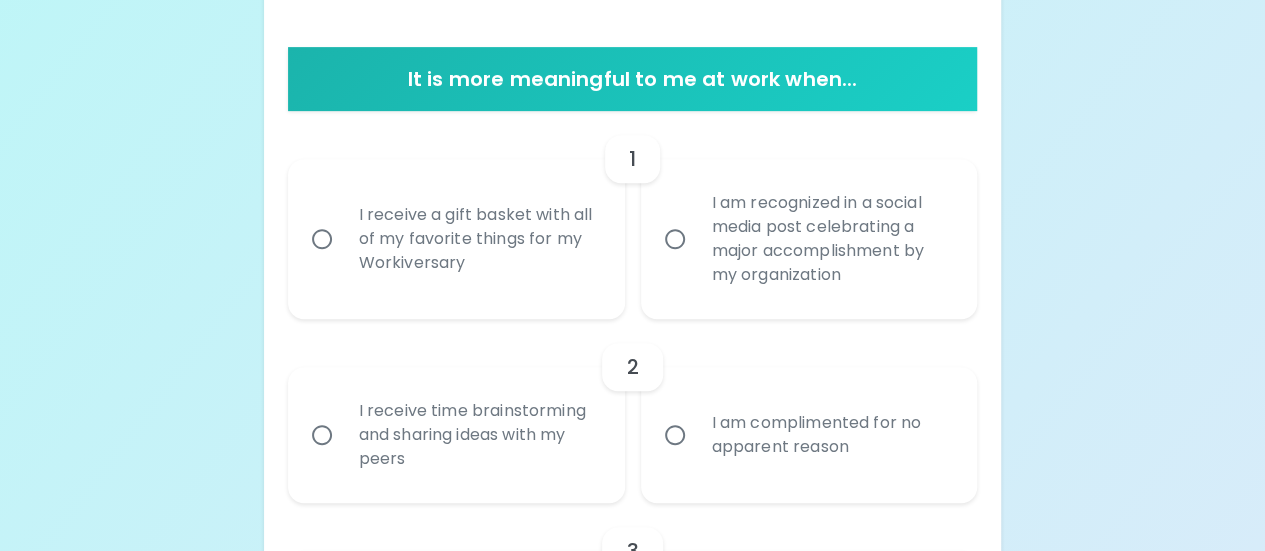 scroll, scrollTop: 368, scrollLeft: 0, axis: vertical 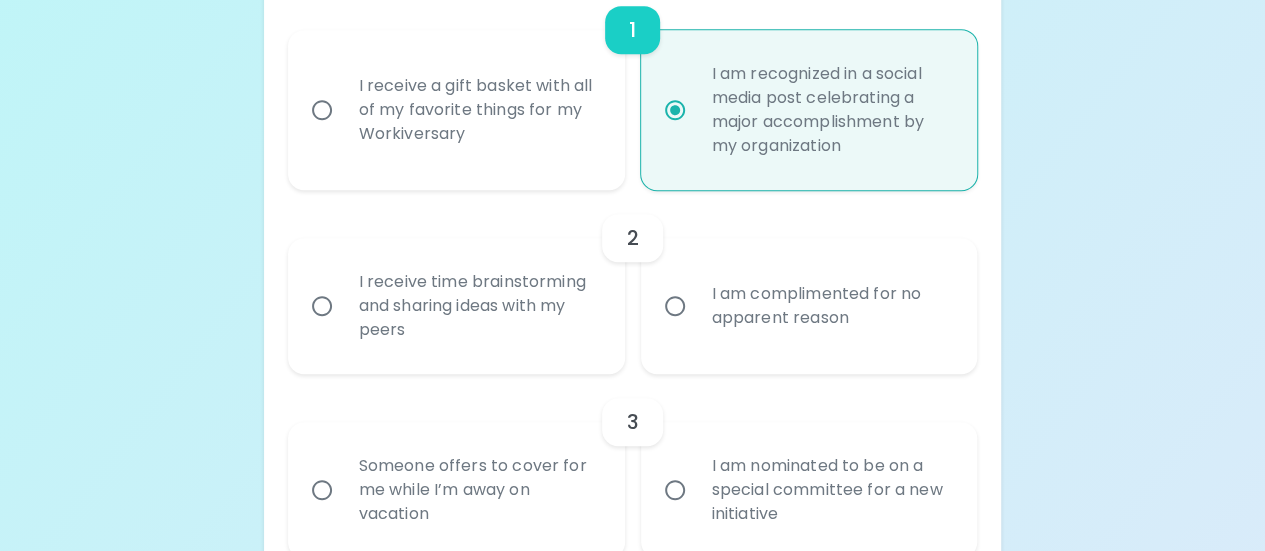 click on "I am complimented for no apparent reason" at bounding box center (675, 306) 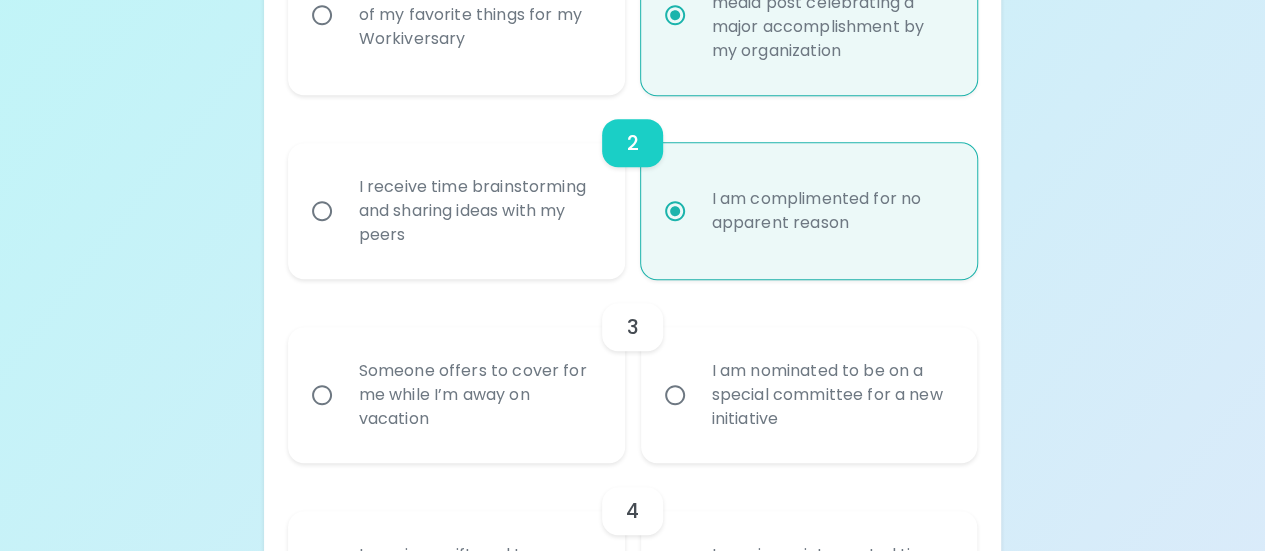 scroll, scrollTop: 592, scrollLeft: 0, axis: vertical 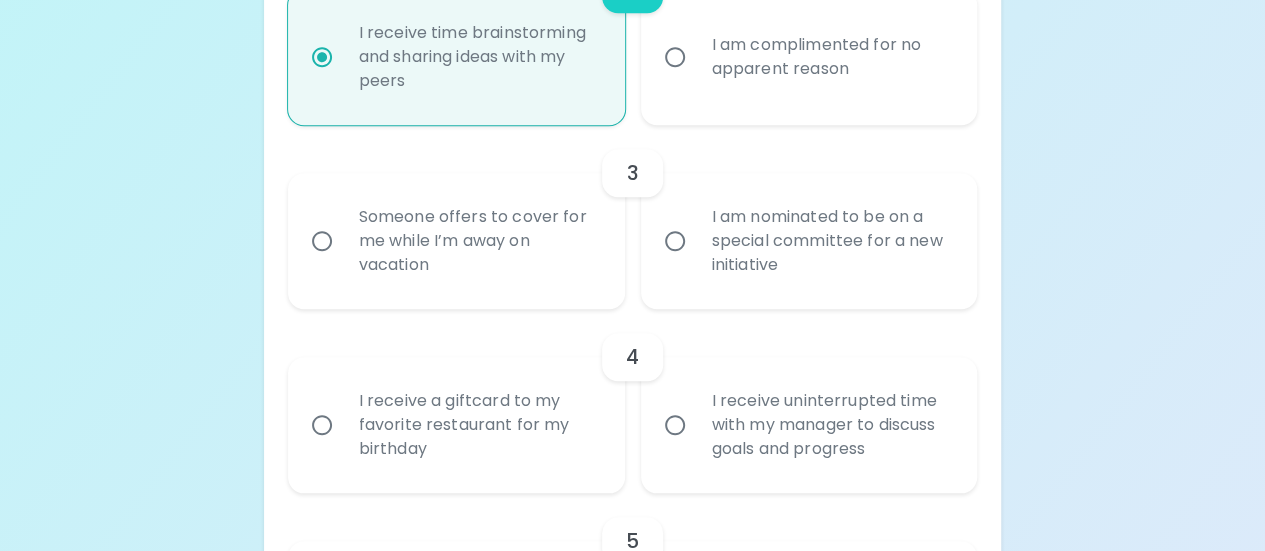 click on "I am nominated to be on a special committee for a new initiative" at bounding box center [675, 241] 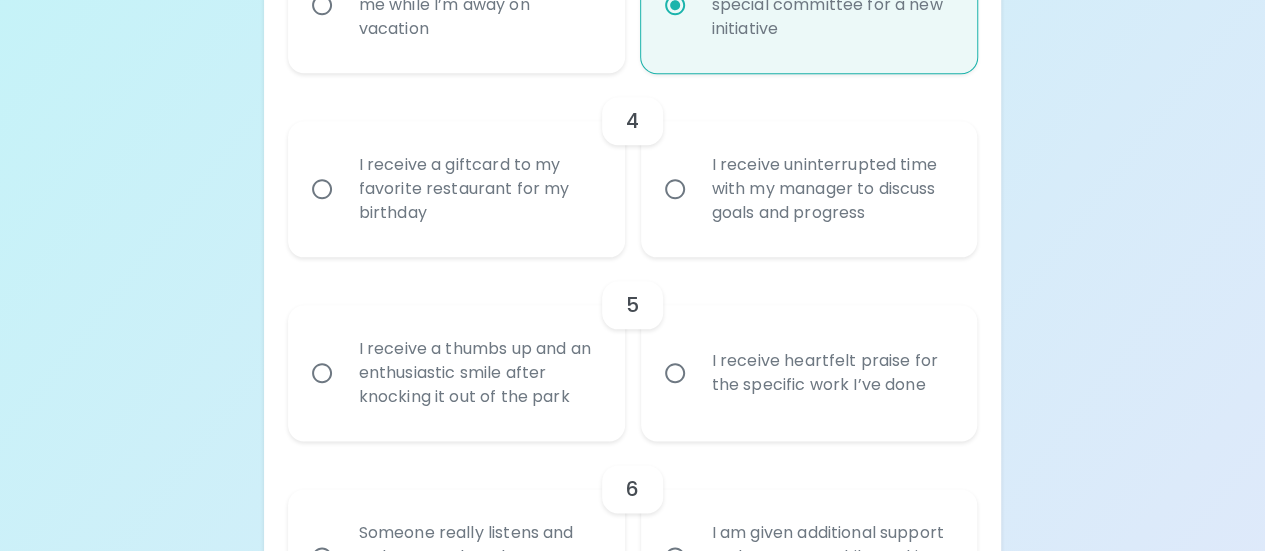 scroll, scrollTop: 983, scrollLeft: 0, axis: vertical 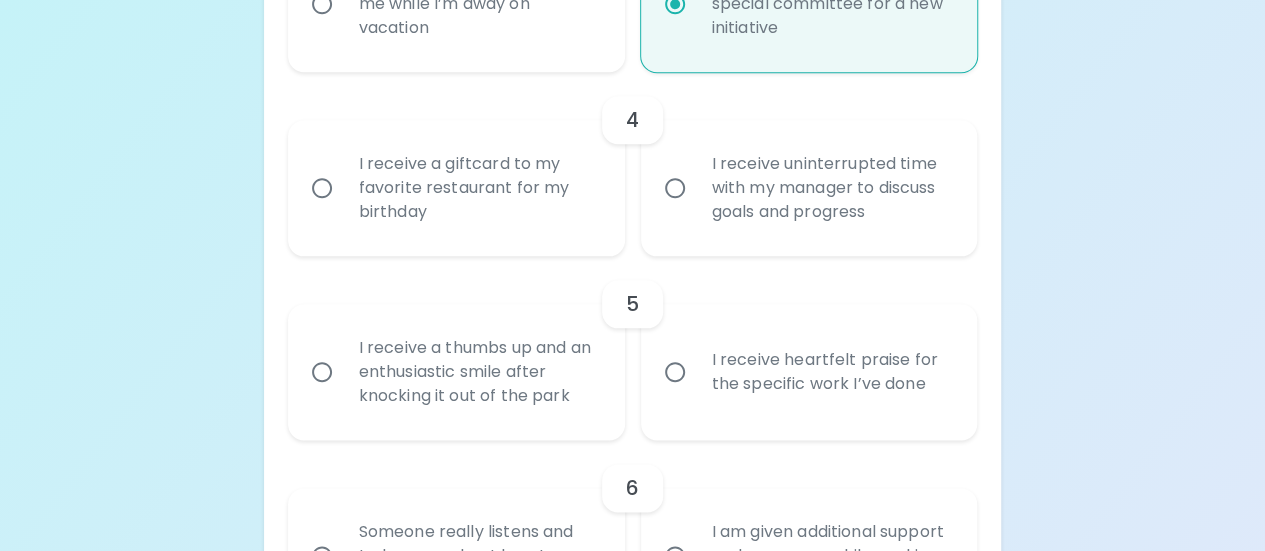 click on "I receive a giftcard to my favorite restaurant for my birthday" at bounding box center [322, 188] 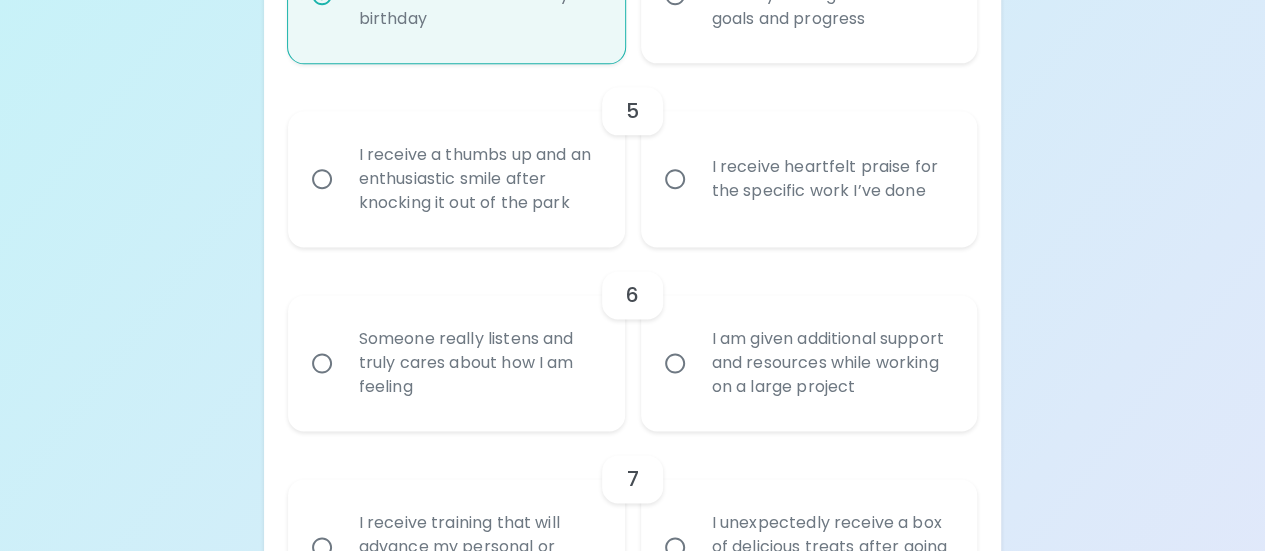 scroll, scrollTop: 1177, scrollLeft: 0, axis: vertical 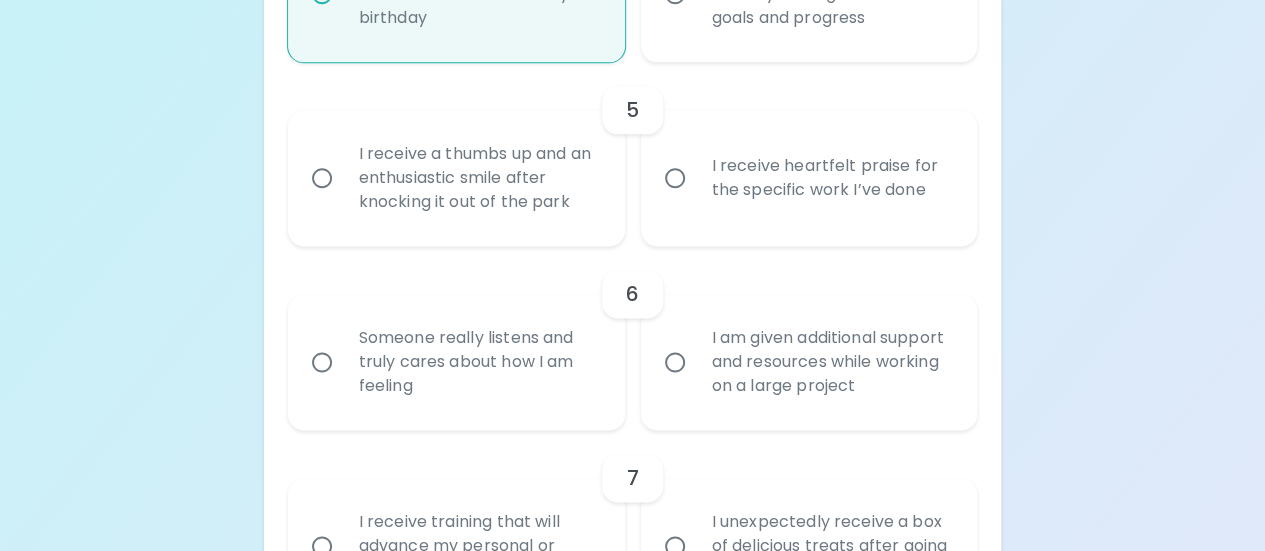 click on "I receive heartfelt praise for the specific work I’ve done" at bounding box center (675, 178) 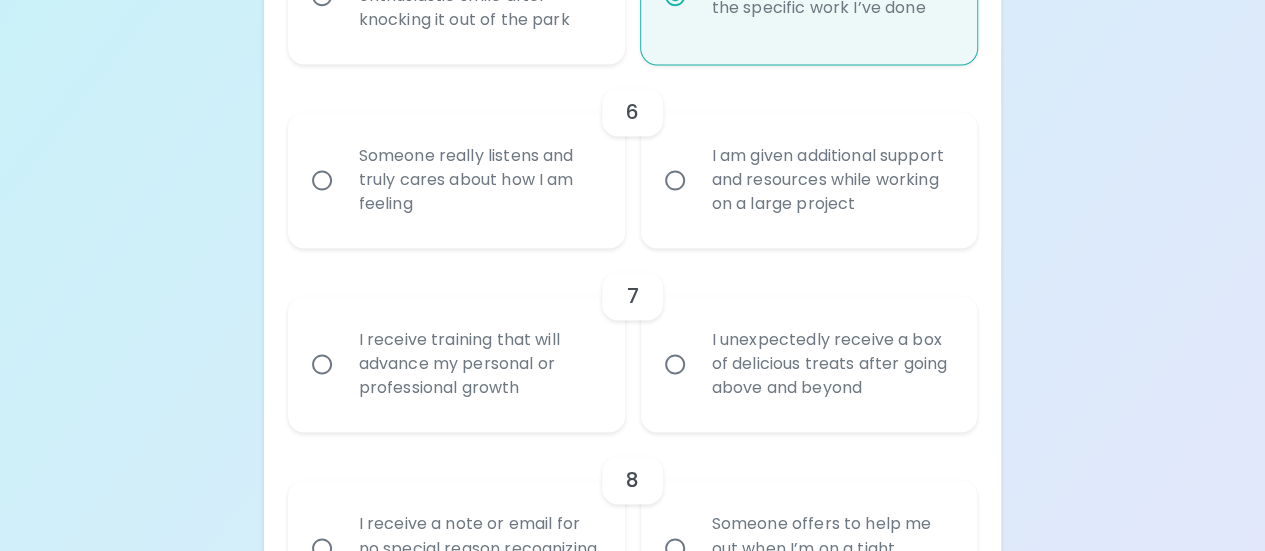 scroll, scrollTop: 1360, scrollLeft: 0, axis: vertical 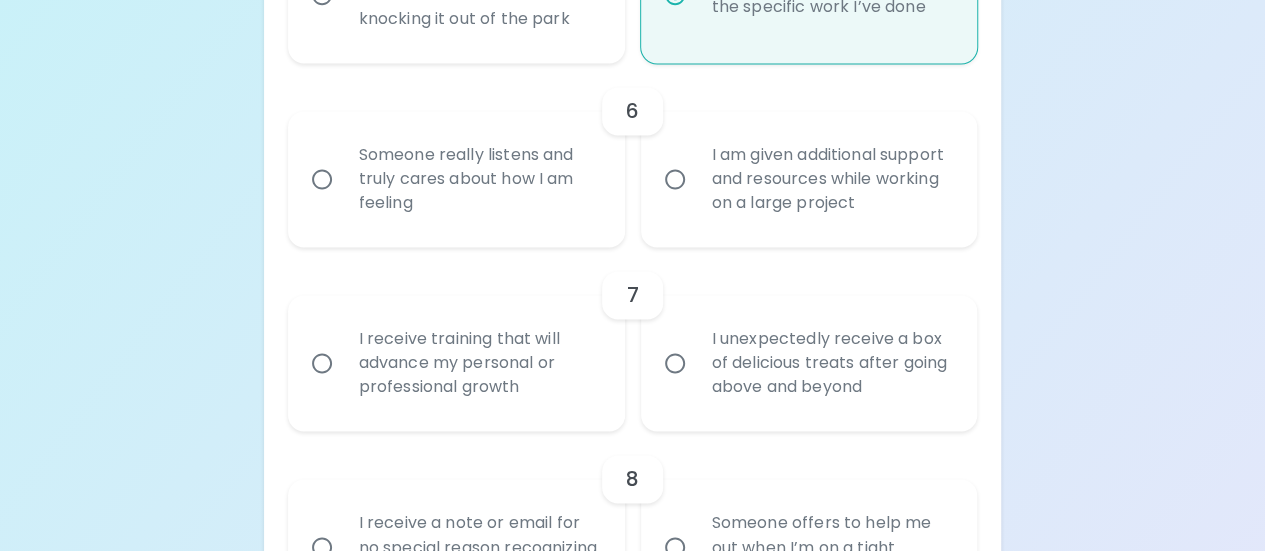 click on "I am given additional support and resources while working on a large project" at bounding box center (675, 179) 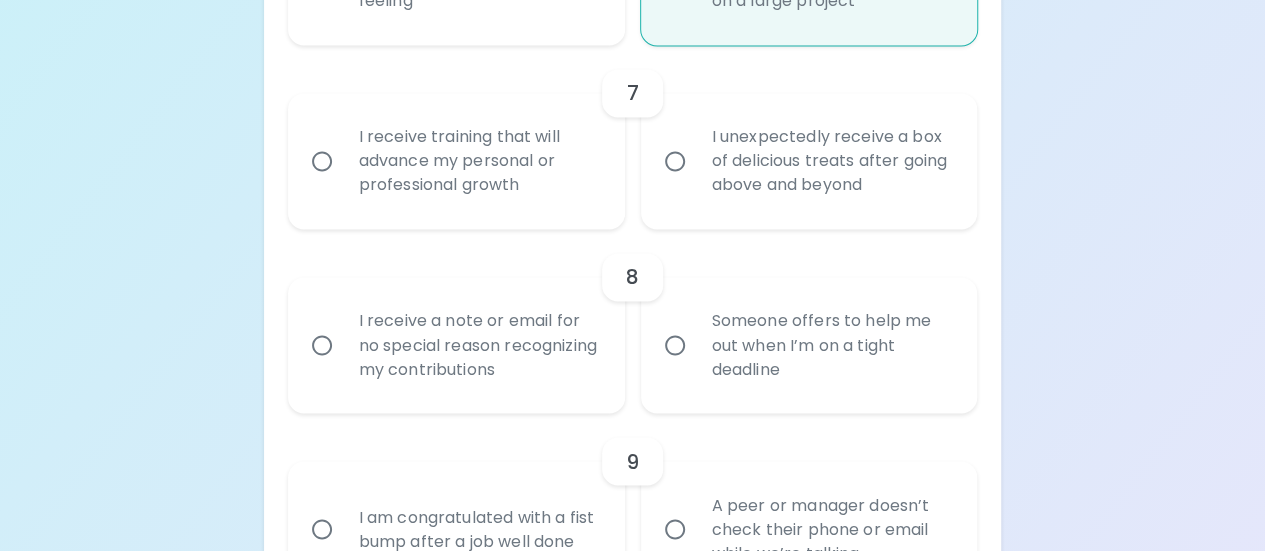 scroll, scrollTop: 1563, scrollLeft: 0, axis: vertical 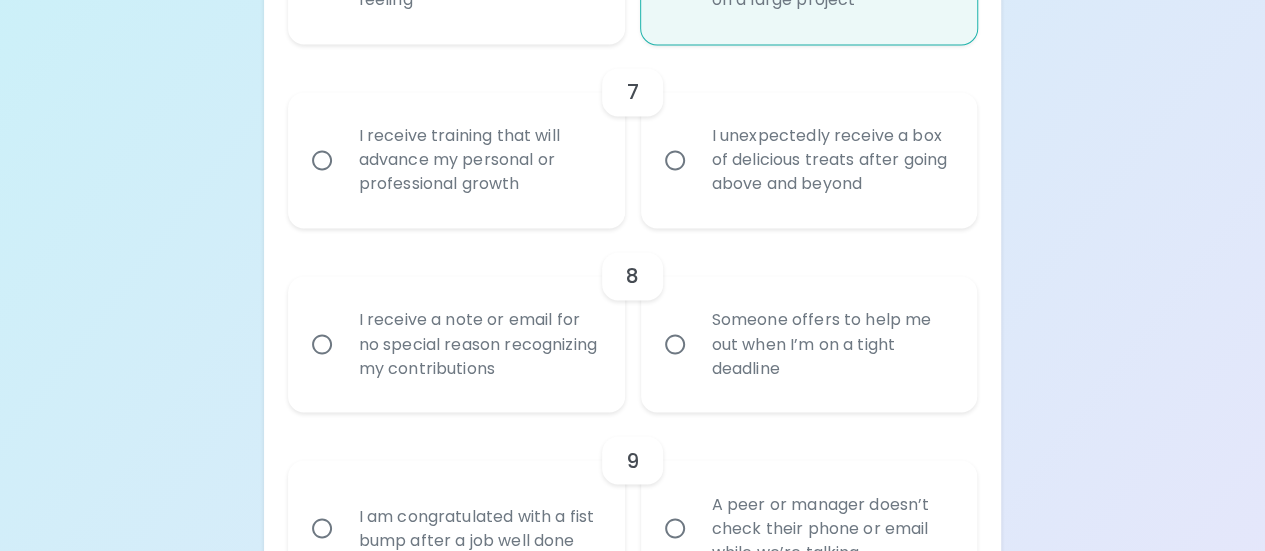 click on "I receive training that will advance my personal or professional growth" at bounding box center [322, 160] 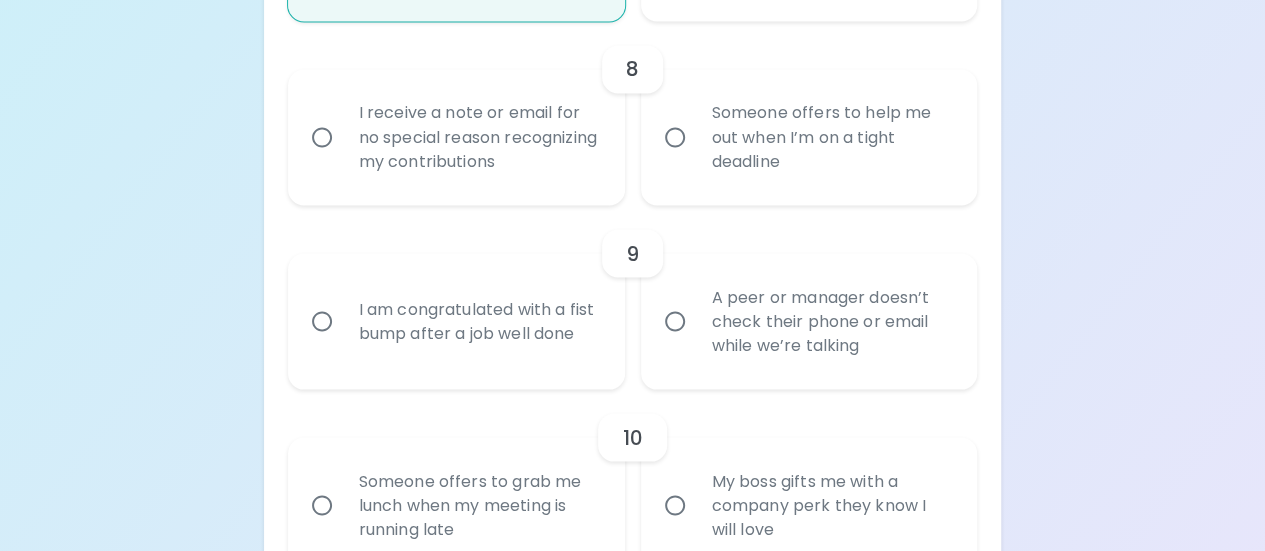 scroll, scrollTop: 1771, scrollLeft: 0, axis: vertical 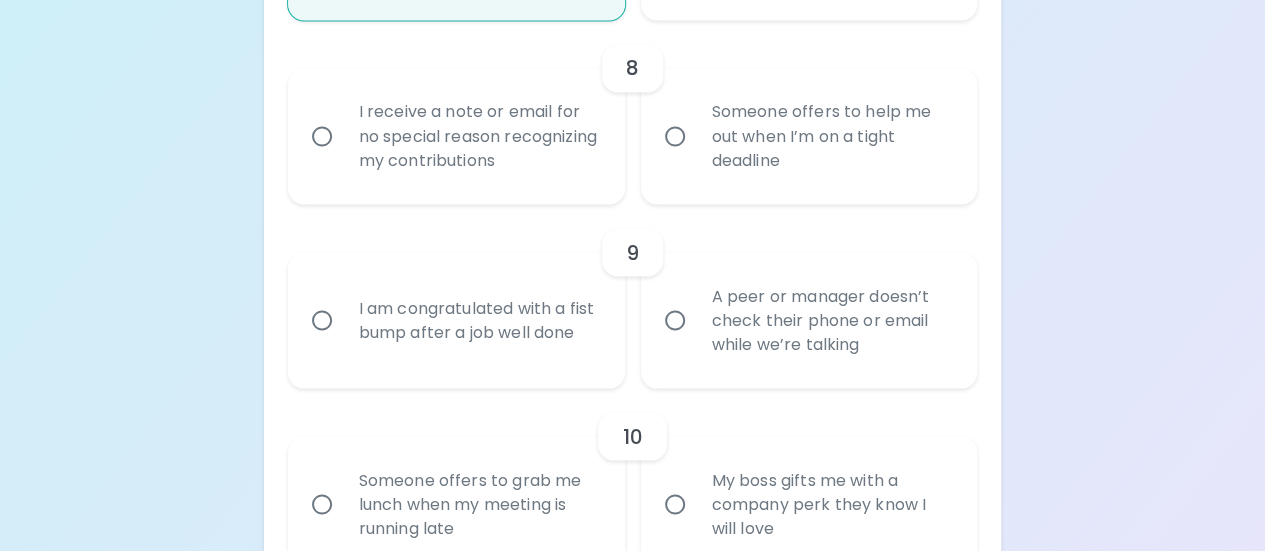 click on "Someone offers to help me out when I’m on a tight deadline" at bounding box center [675, 136] 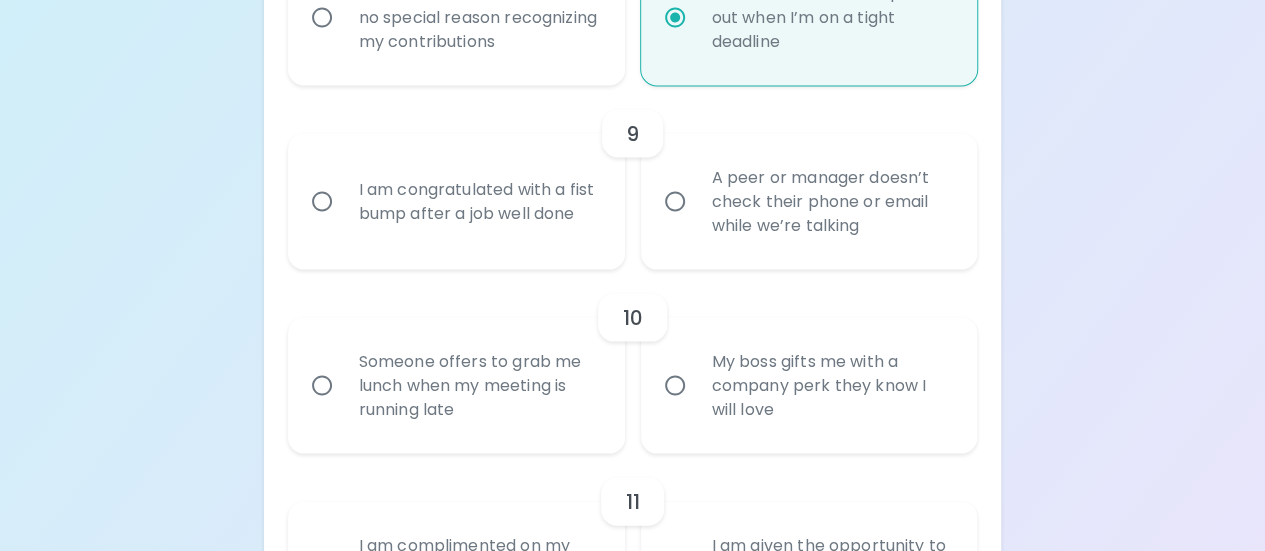 scroll, scrollTop: 1888, scrollLeft: 0, axis: vertical 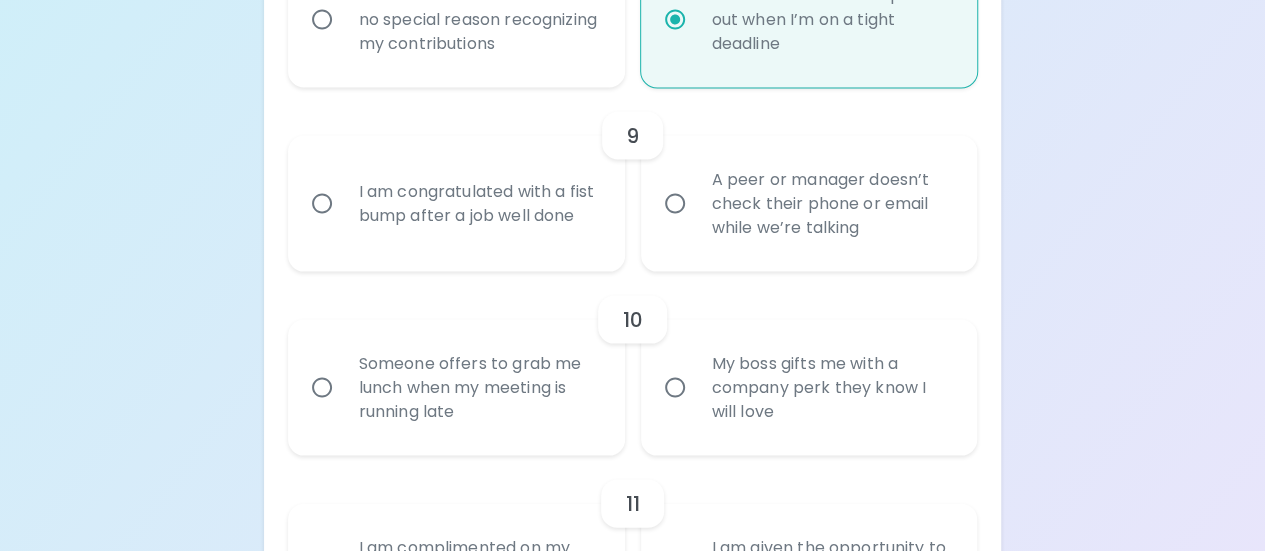 click on "A peer or manager doesn’t check their phone or email while we’re talking" at bounding box center (675, 203) 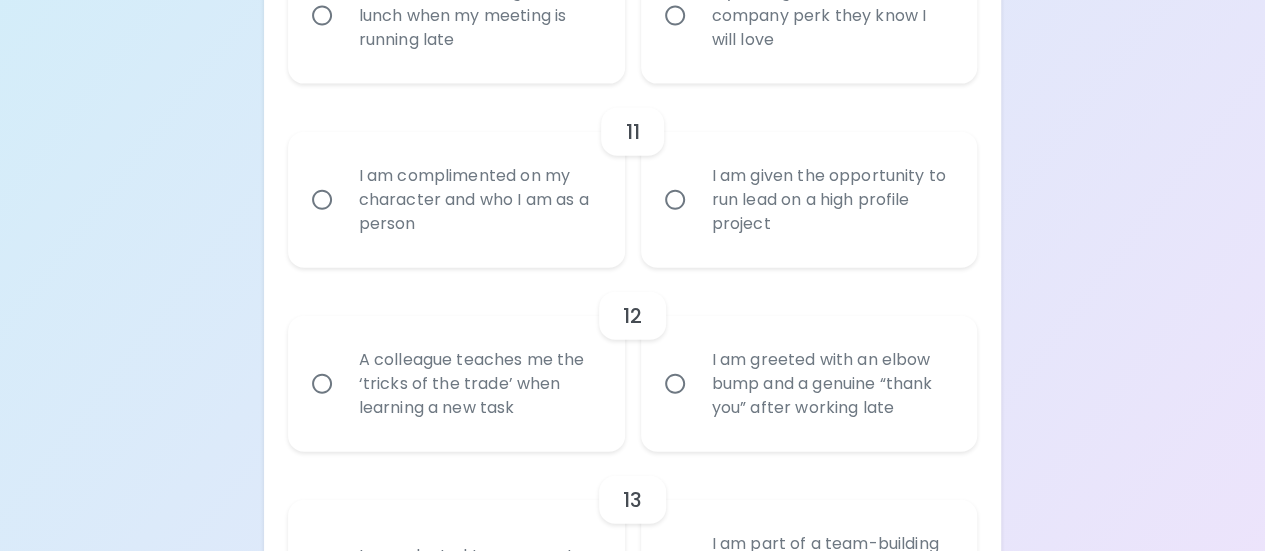 scroll, scrollTop: 2260, scrollLeft: 0, axis: vertical 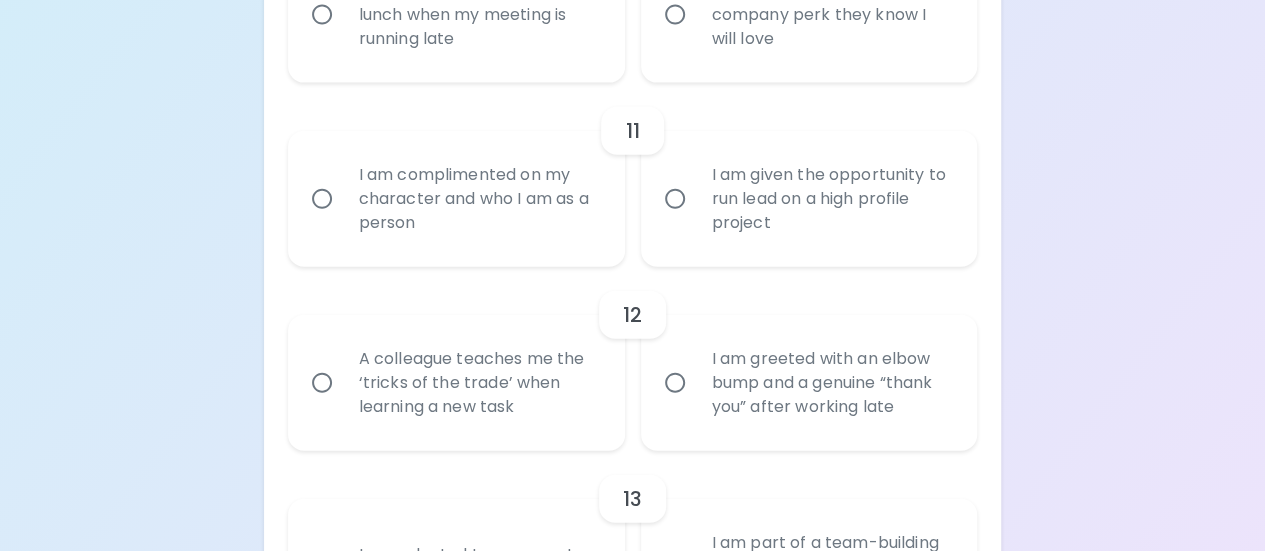 click on "I am complimented on my character and who I am as a person" at bounding box center [322, 199] 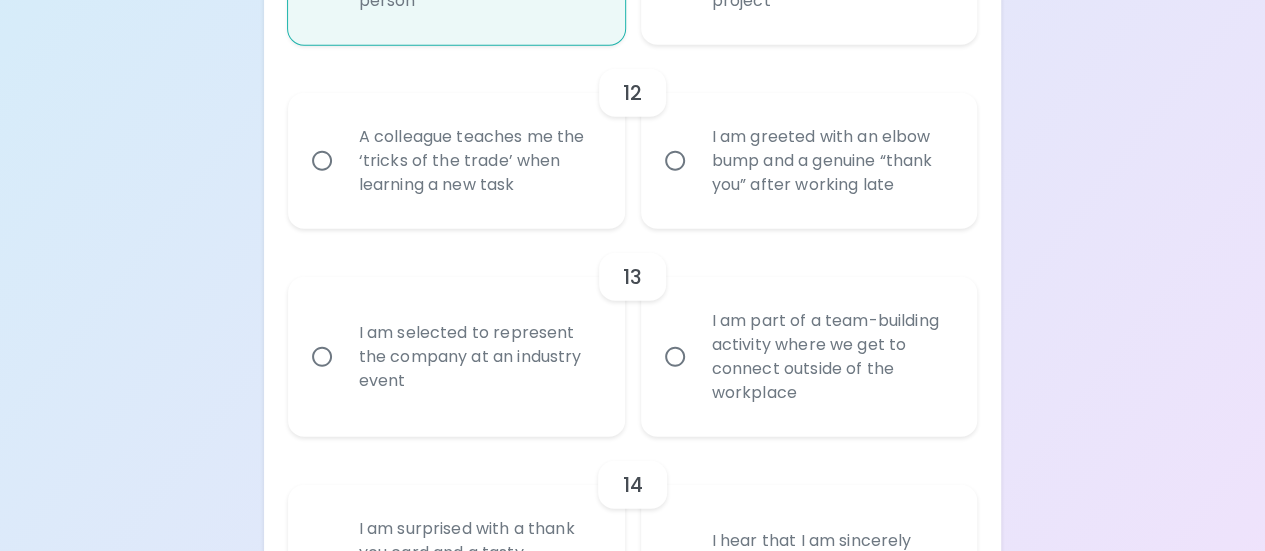 scroll, scrollTop: 2484, scrollLeft: 0, axis: vertical 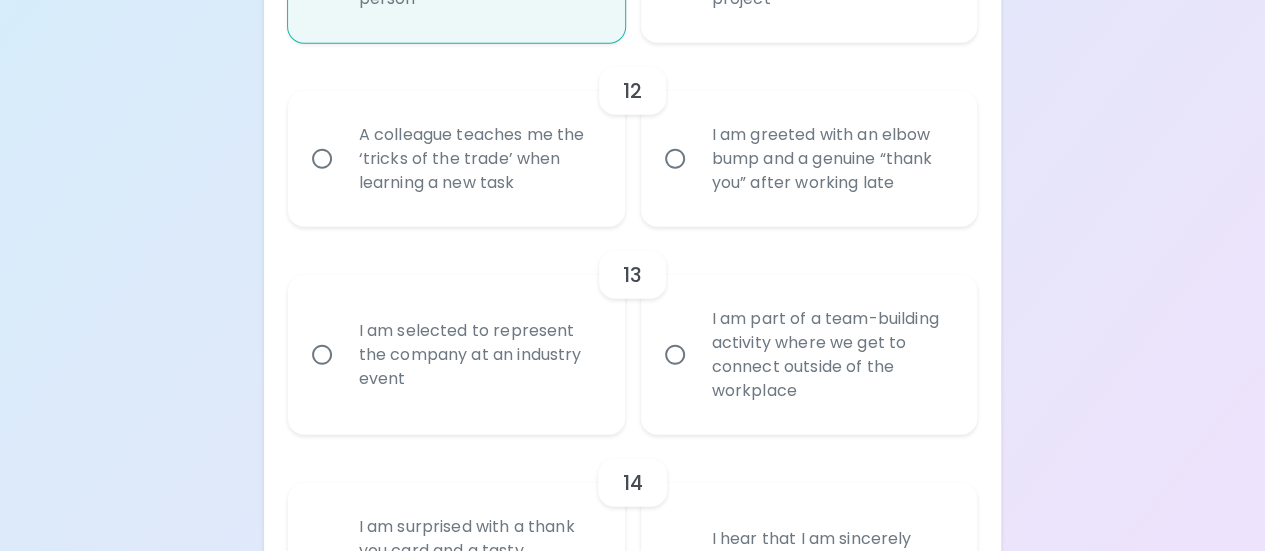 click on "I am greeted with an elbow bump and a genuine “thank you” after working late" at bounding box center [675, 159] 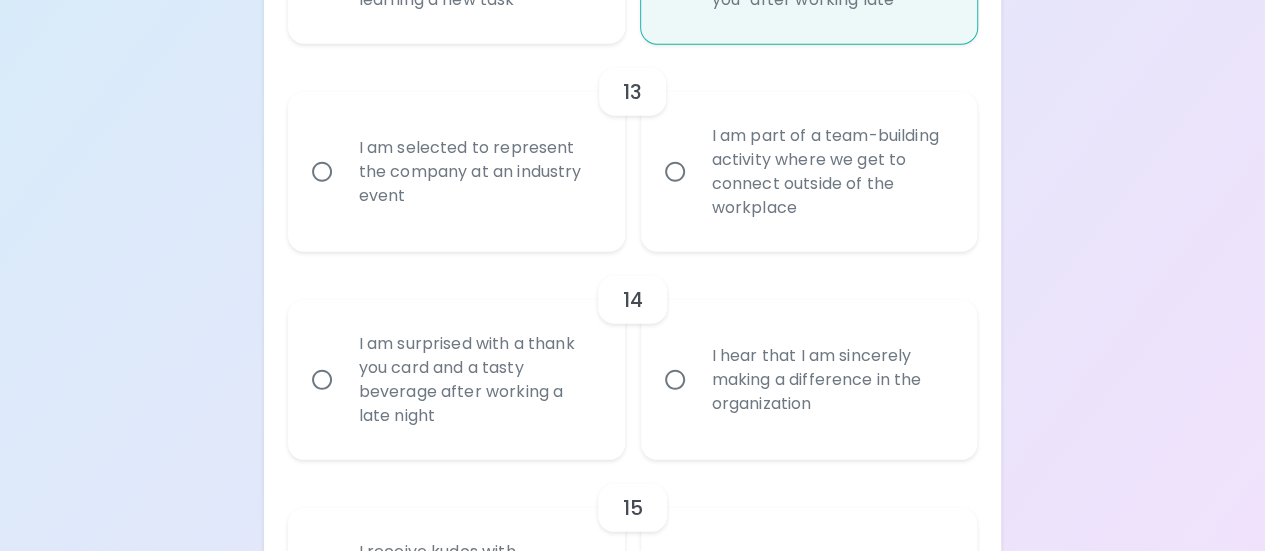 scroll, scrollTop: 2668, scrollLeft: 0, axis: vertical 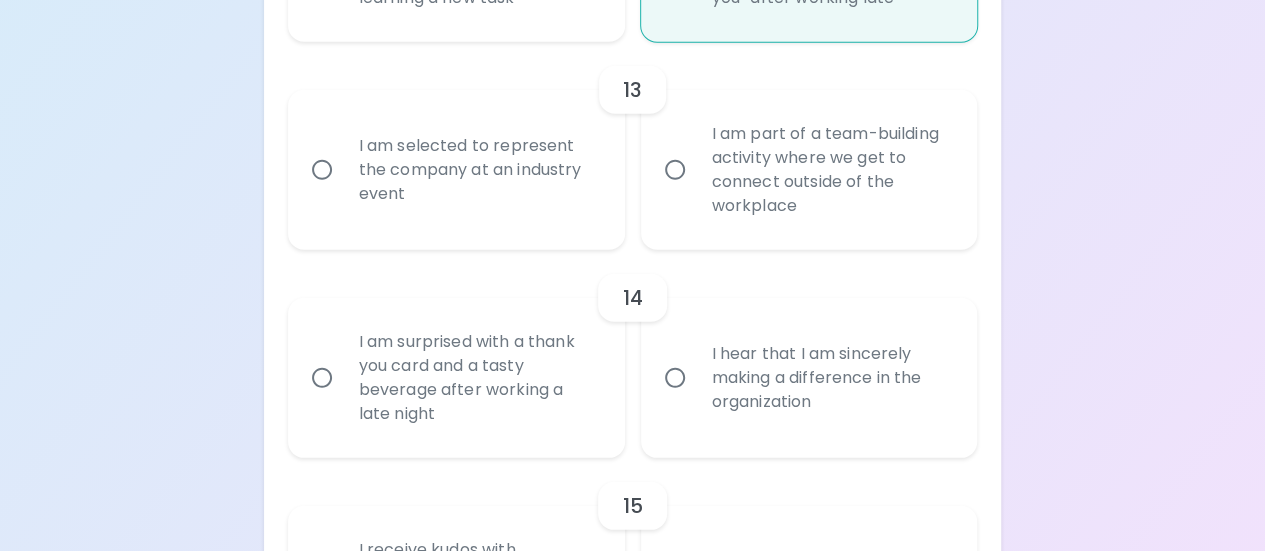 click on "I am selected to represent the company at an industry event" at bounding box center [322, 170] 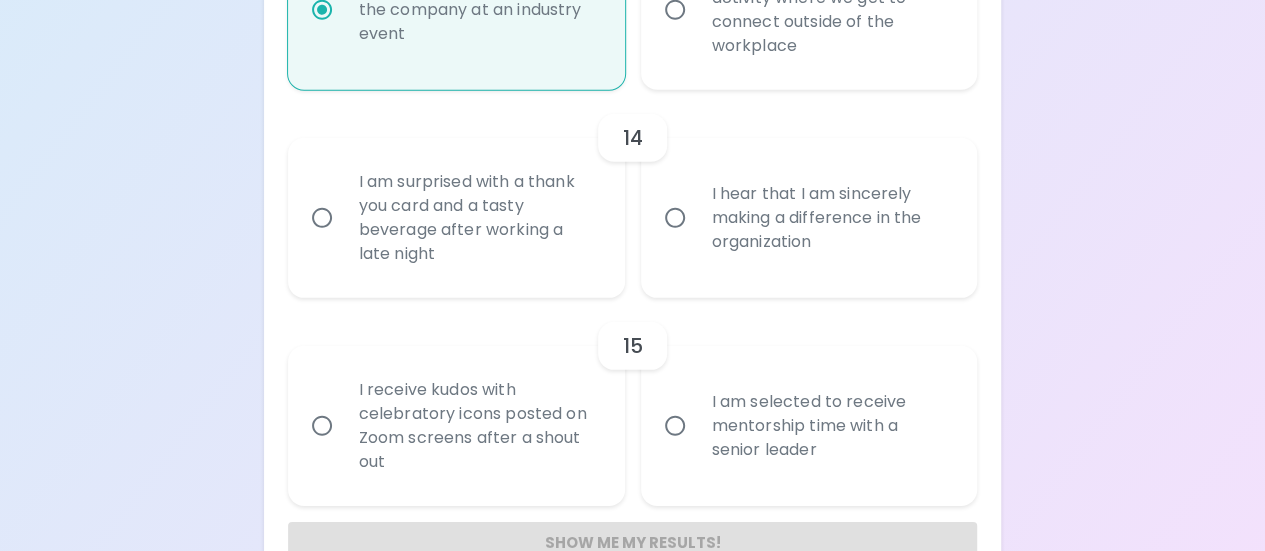 click on "I hear that I am sincerely making a difference in the organization" at bounding box center [675, 218] 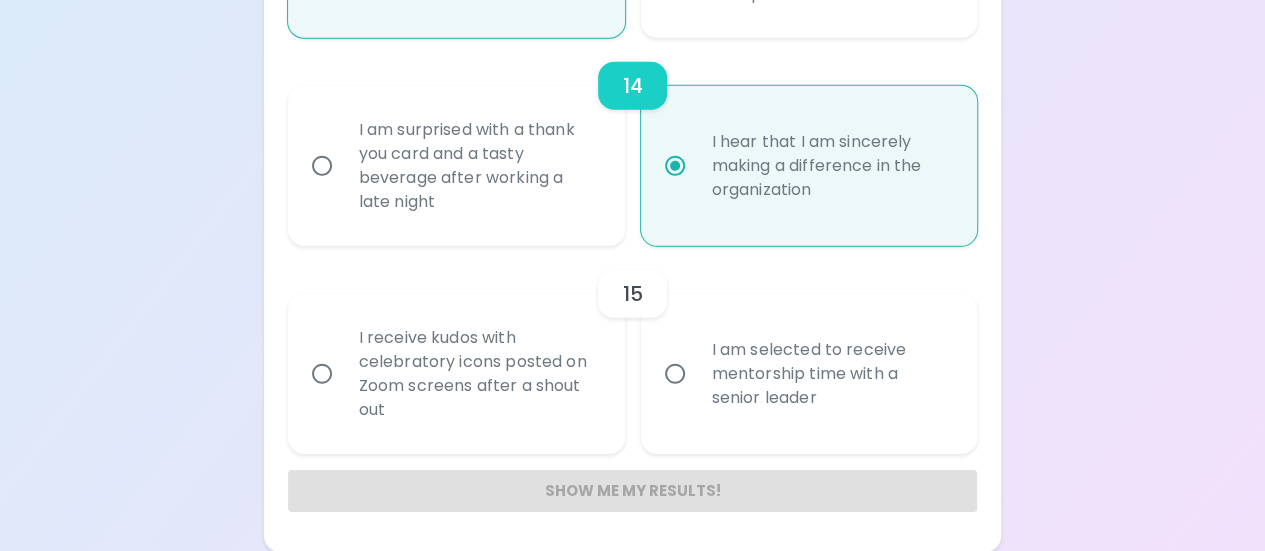 click on "I receive kudos with celebratory icons posted on Zoom screens after a shout out" at bounding box center (322, 374) 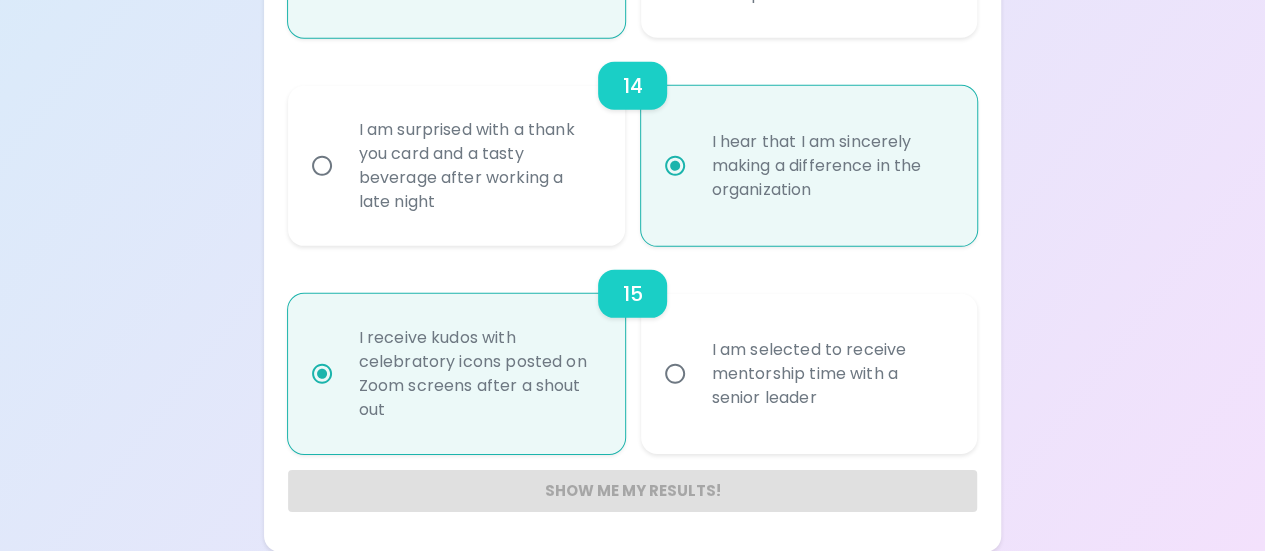 click on "Show me my results!" at bounding box center [633, 491] 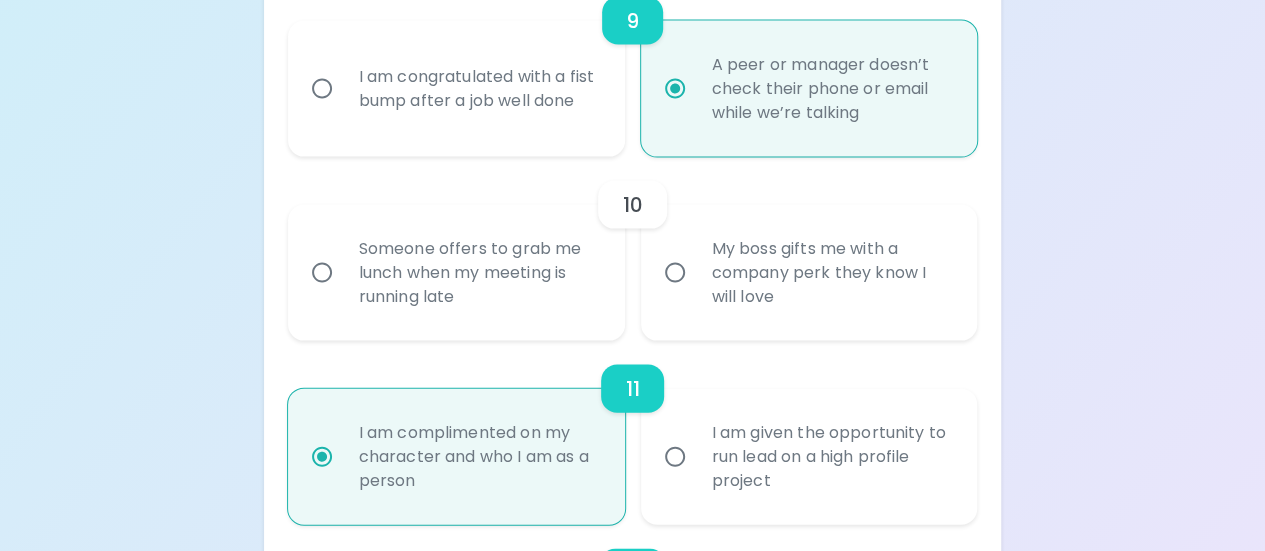 scroll, scrollTop: 2003, scrollLeft: 0, axis: vertical 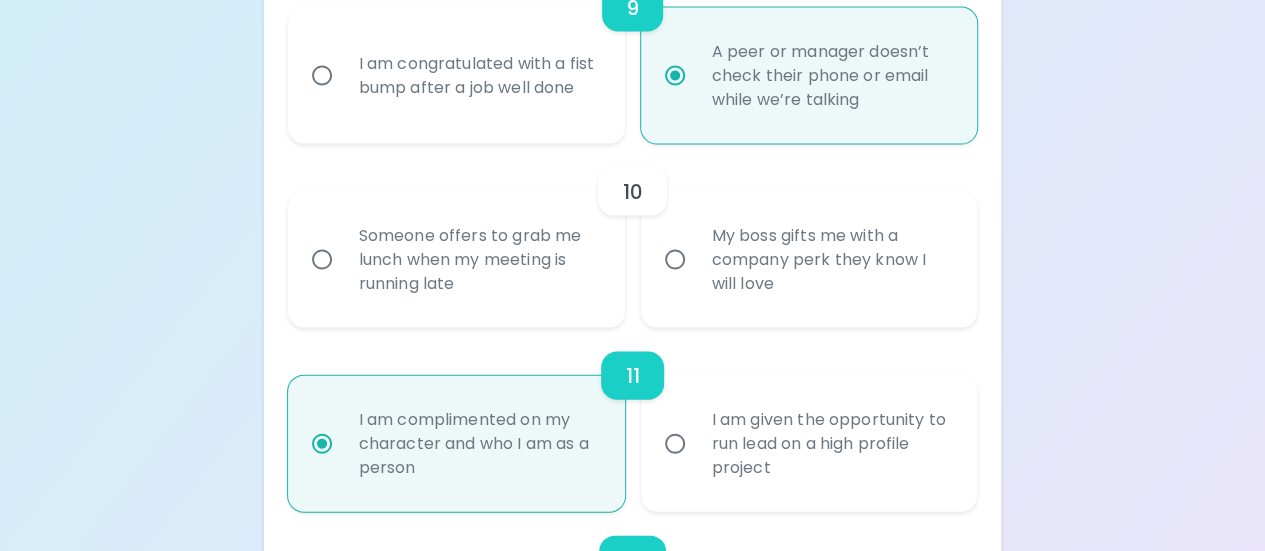click on "My boss gifts me with a company perk they know I will love" at bounding box center [675, 260] 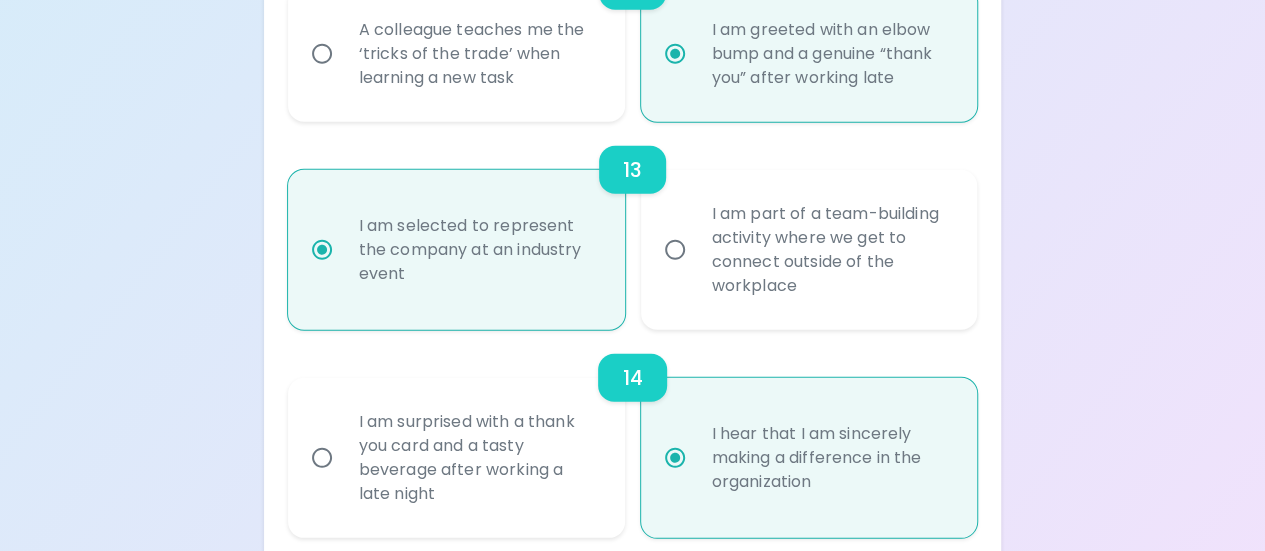 scroll, scrollTop: 2881, scrollLeft: 0, axis: vertical 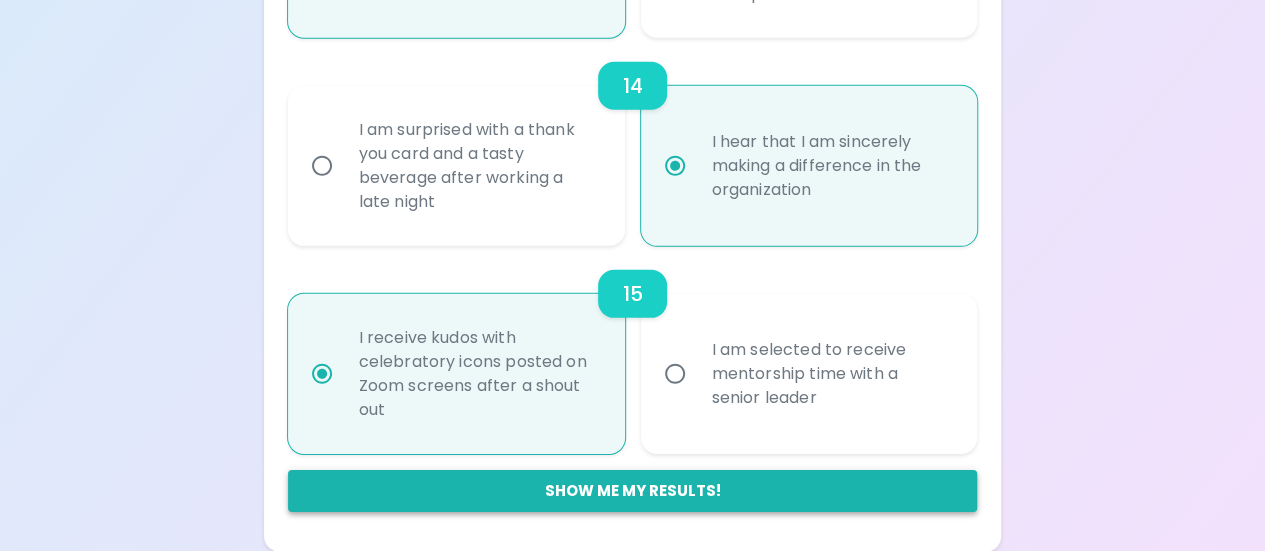 click on "Show me my results!" at bounding box center (633, 491) 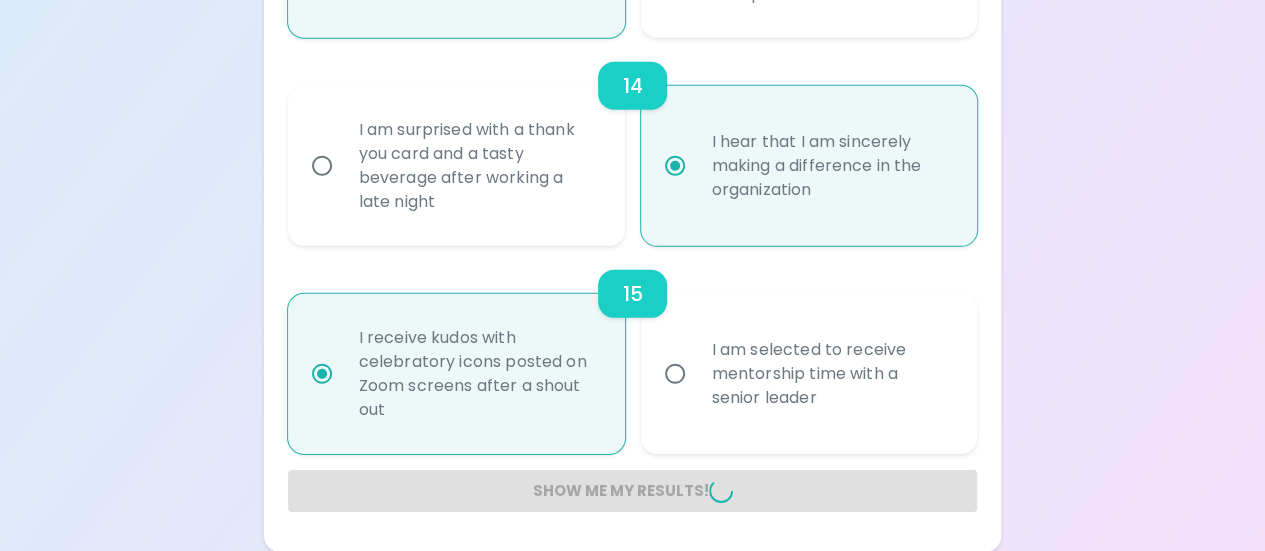 radio on "false" 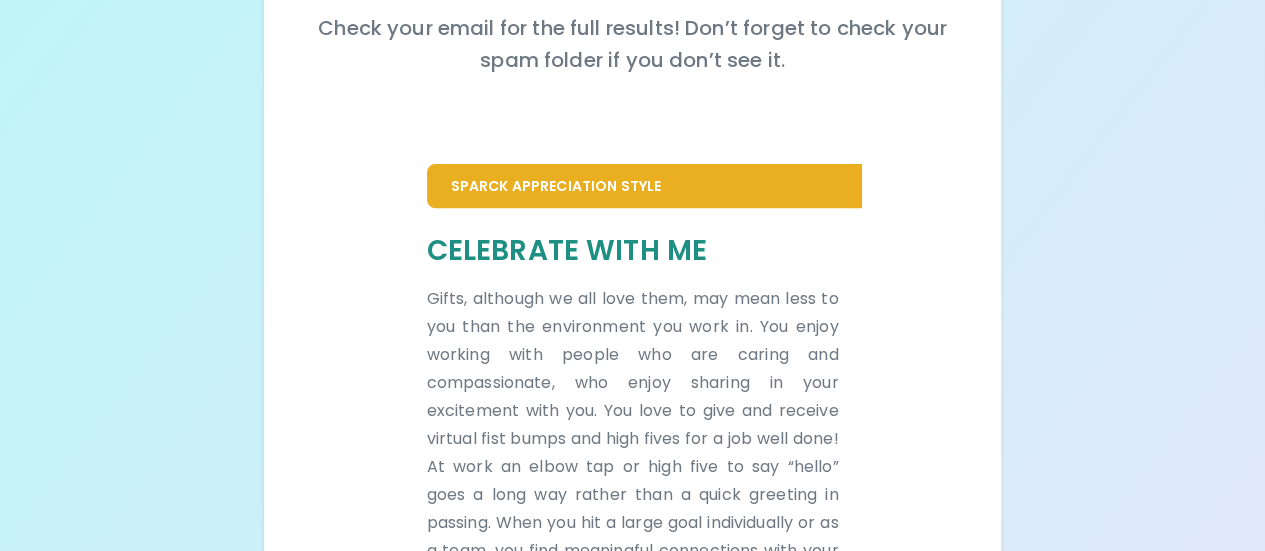 scroll, scrollTop: 0, scrollLeft: 0, axis: both 